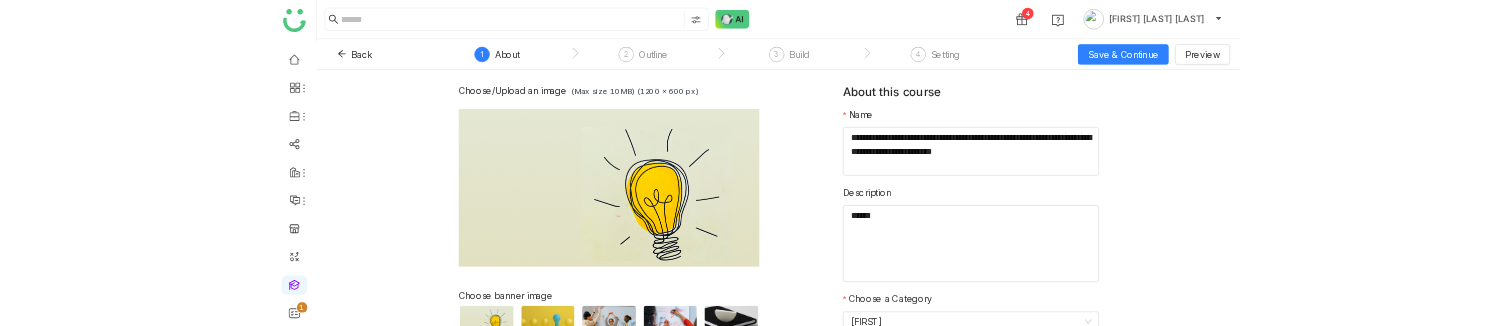 scroll, scrollTop: 0, scrollLeft: 0, axis: both 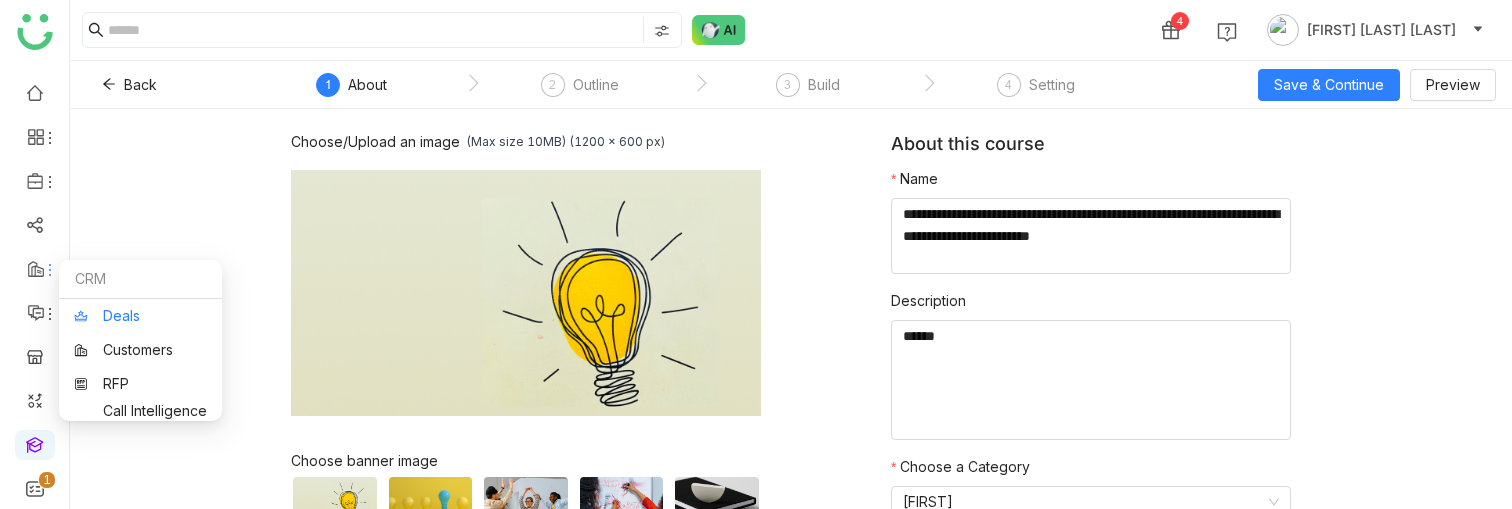click on "Deals" at bounding box center [140, 316] 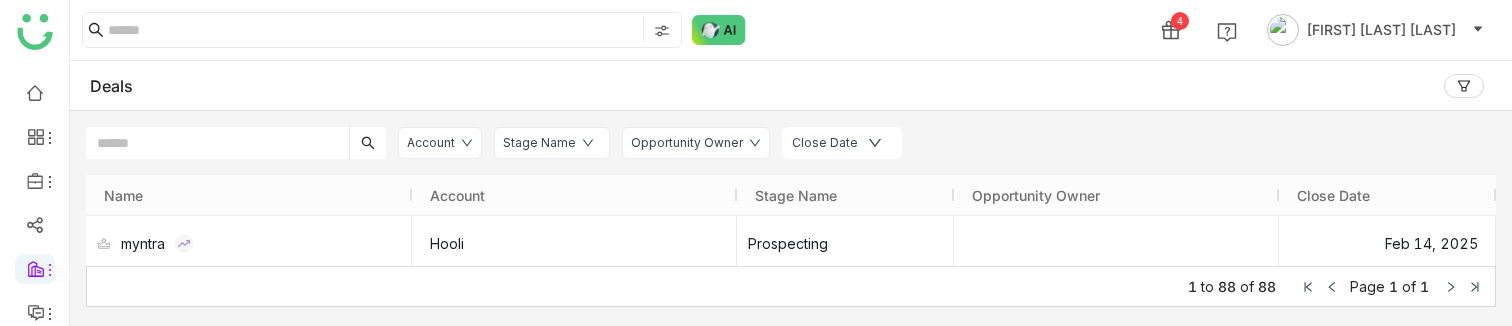 click on "Stage Name" 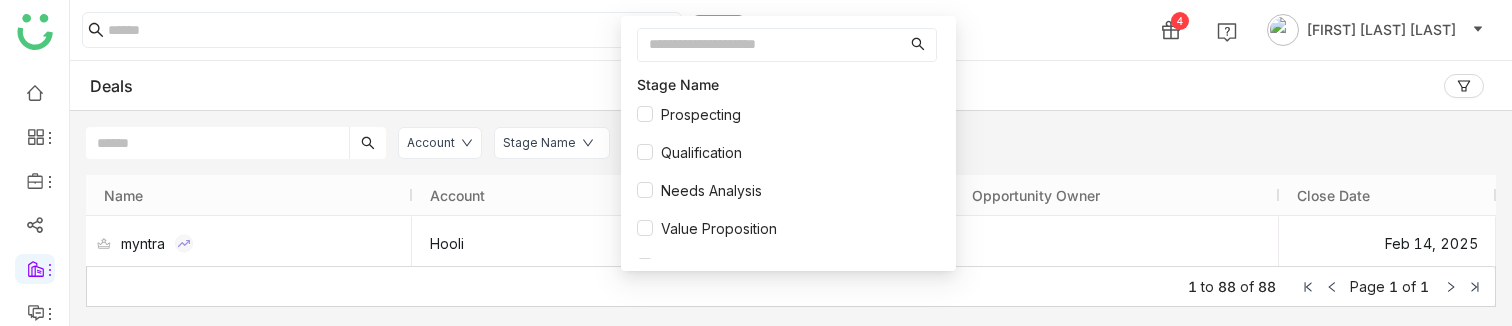 click on "Account" 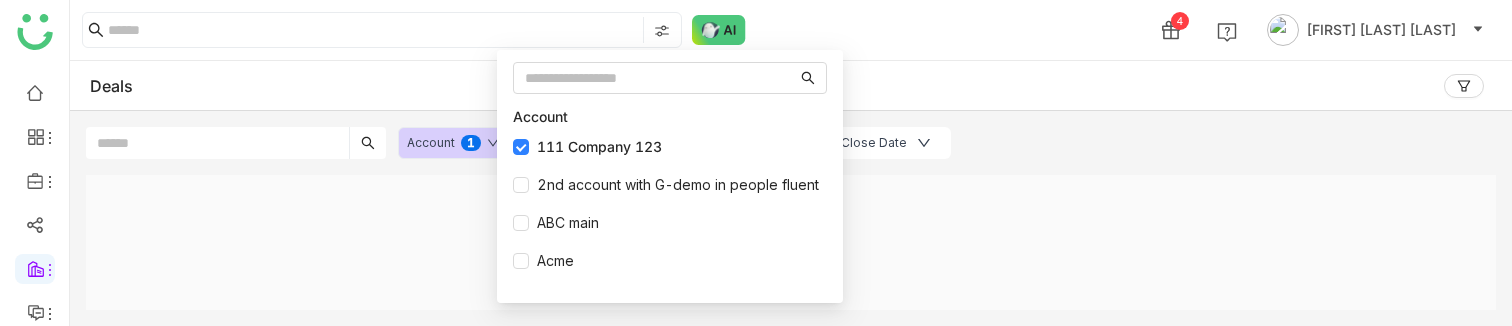 click on "Deals" 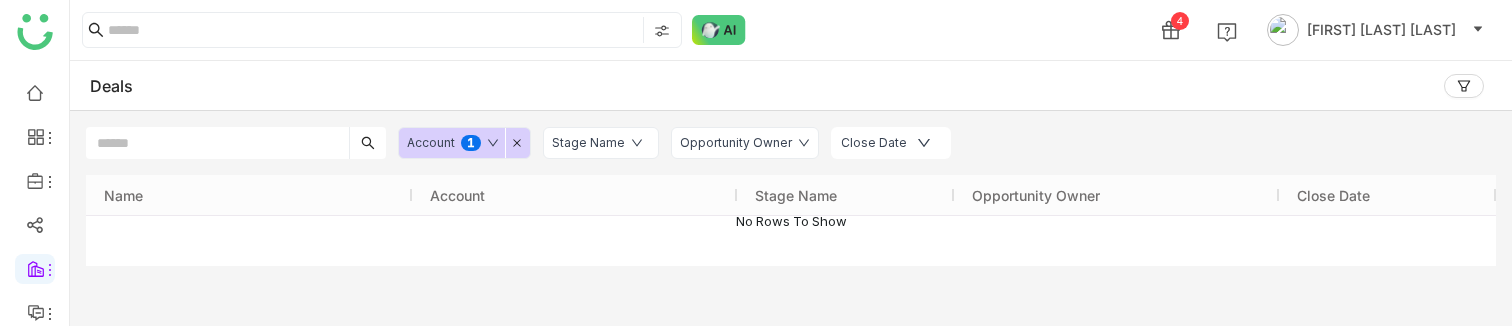 click on "Opportunity Owner" 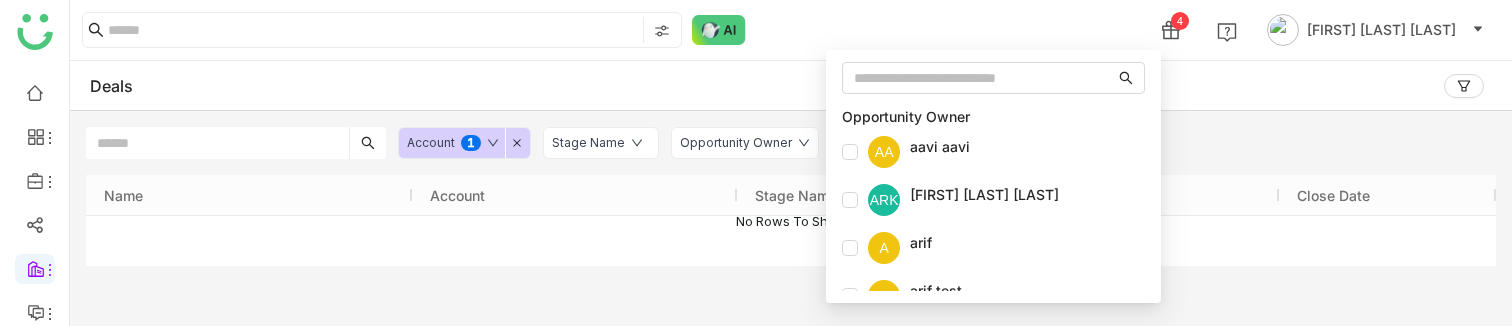 click on "Deals" 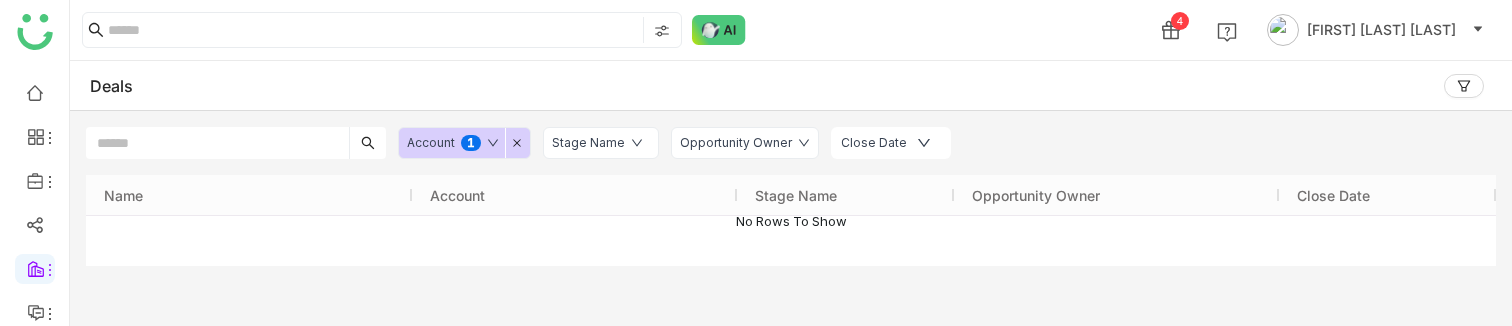 click on "Stage Name" 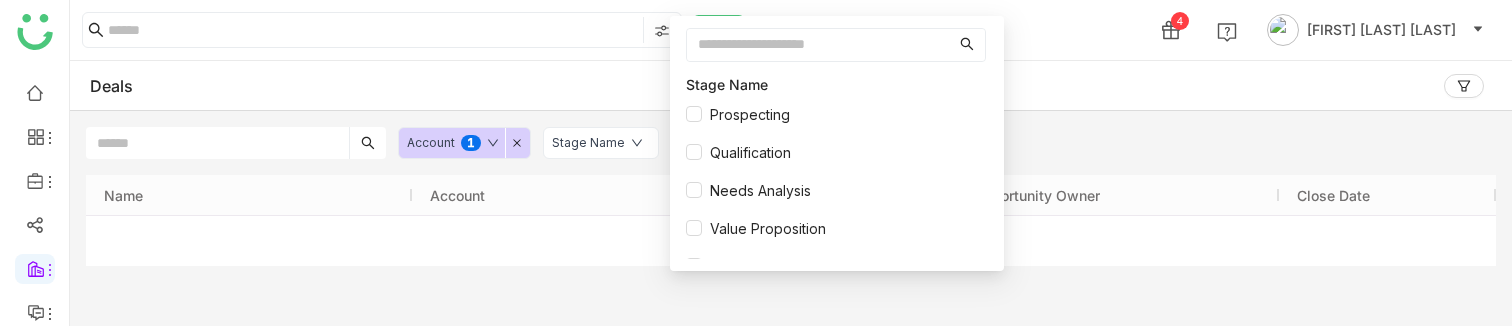 click 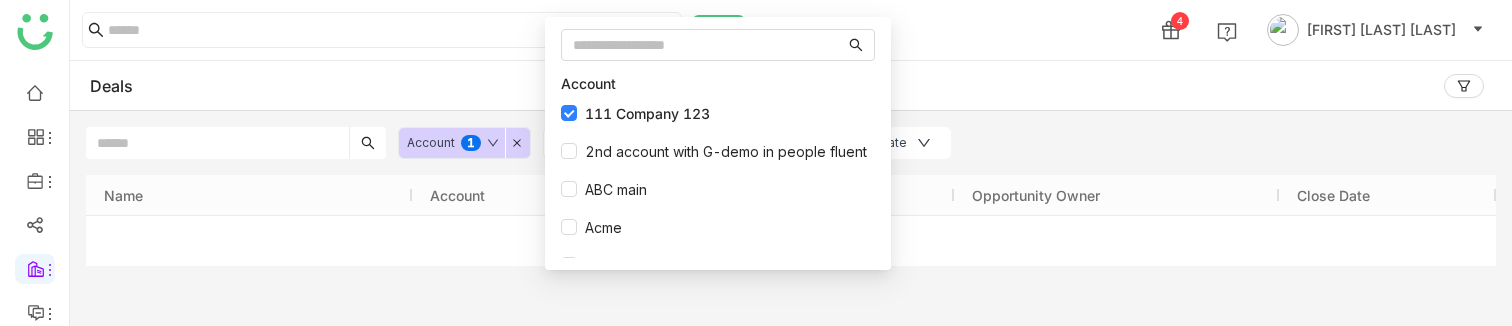 click 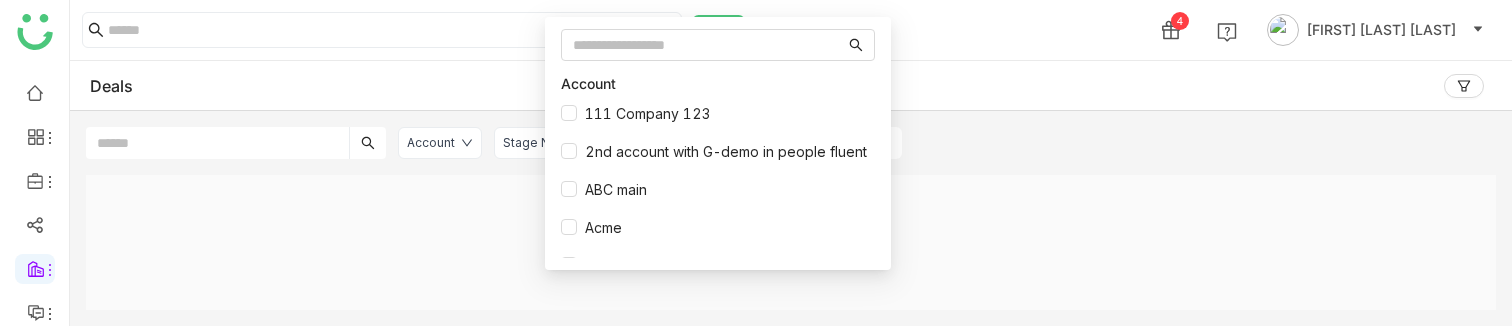 click on "Account Stage Name Opportunity Owner Close Date" 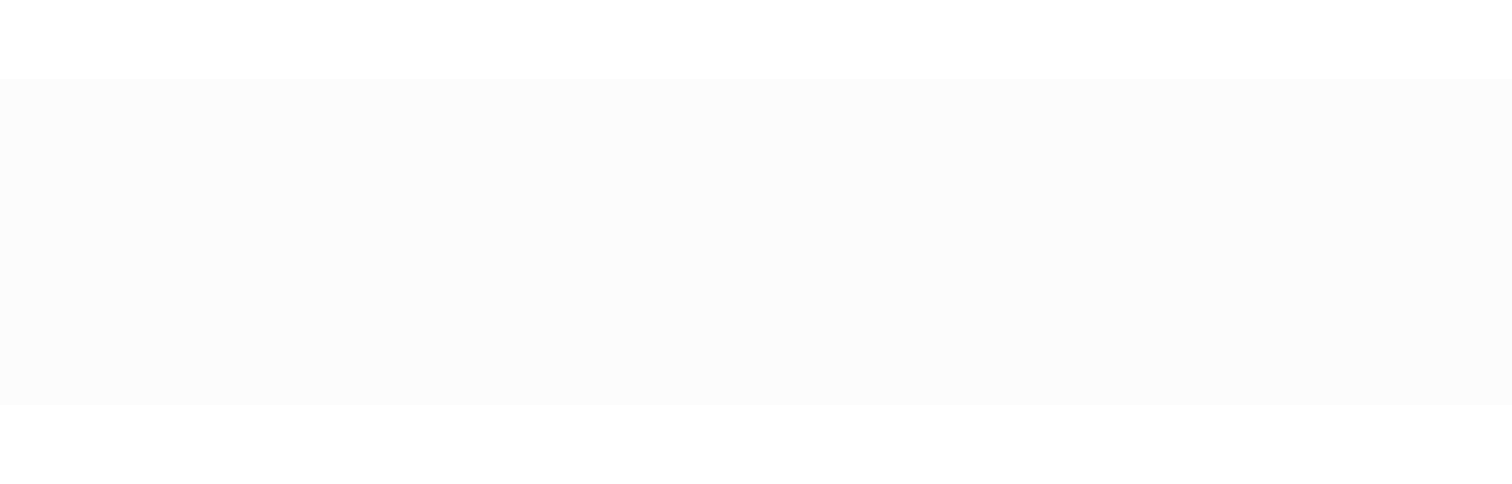 scroll, scrollTop: 0, scrollLeft: 0, axis: both 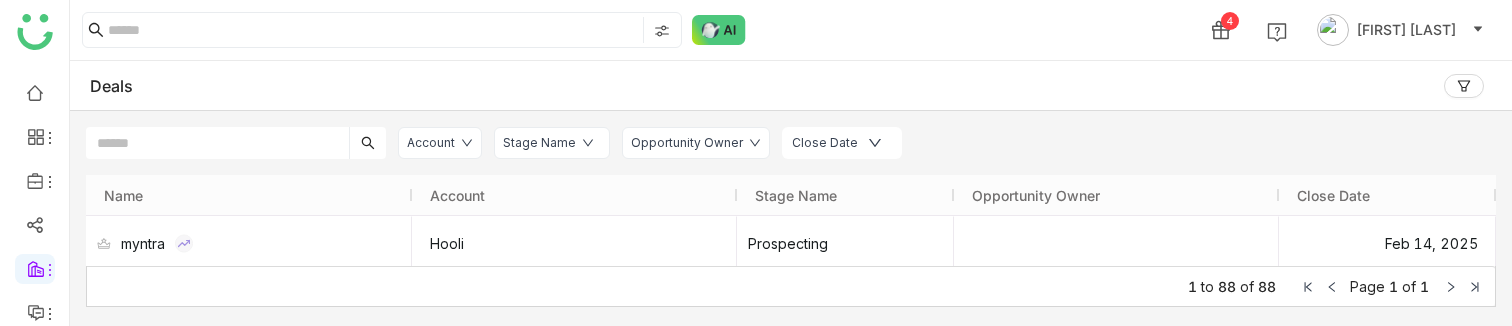 click 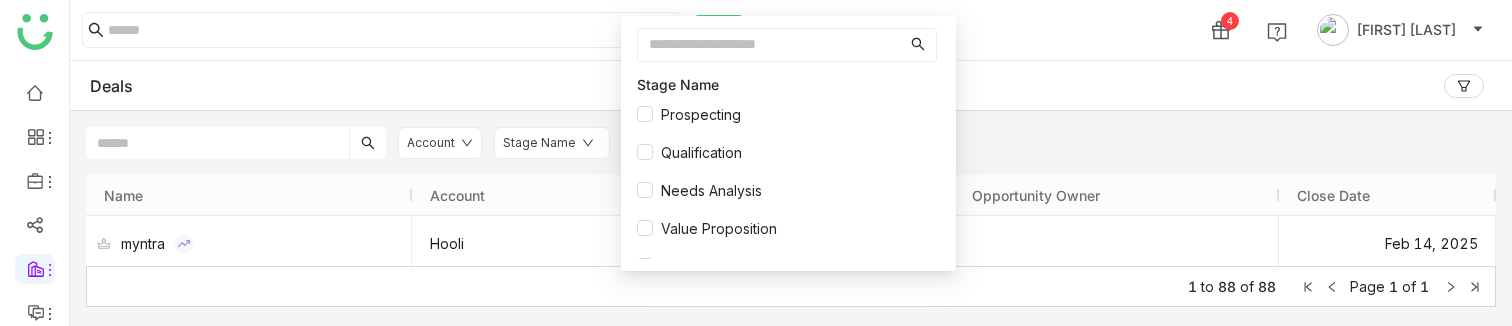 click on "Account" at bounding box center [566, 195] 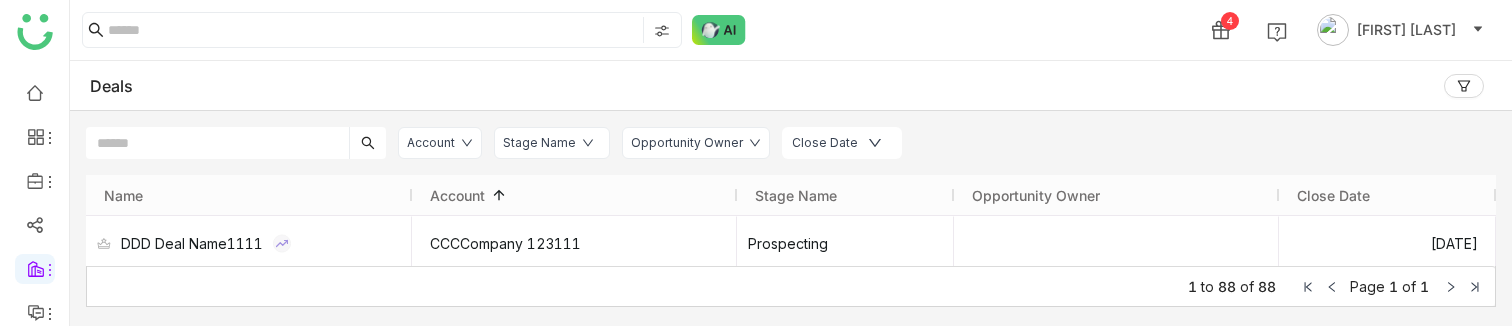 click 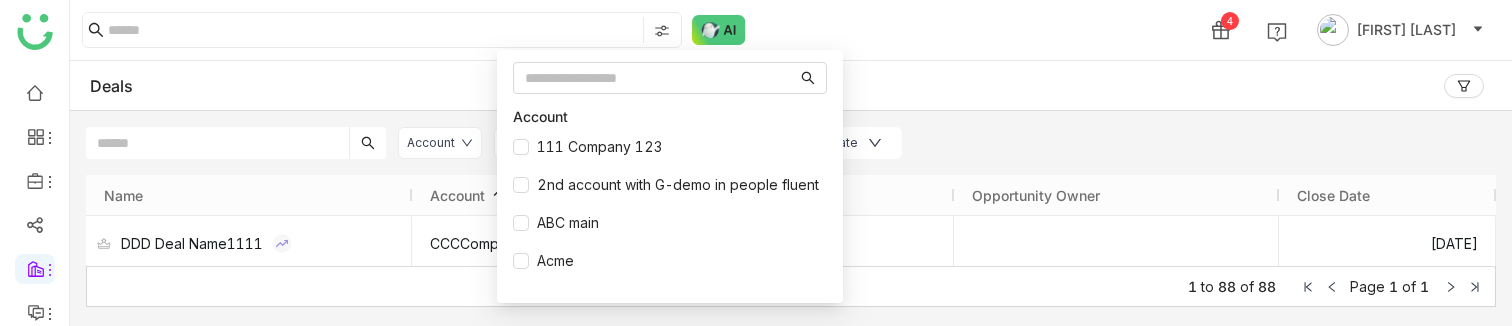 click on "Account Stage Name Opportunity Owner Close Date" 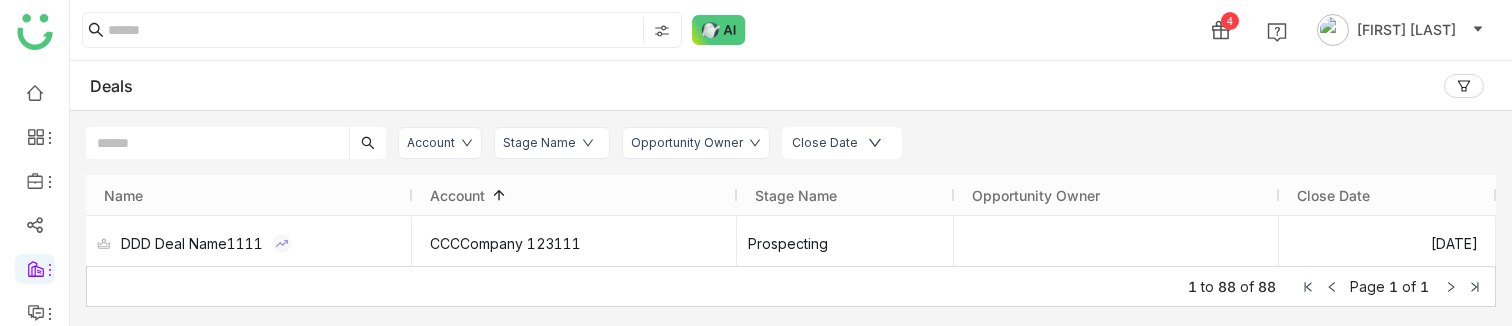 click on "Account" 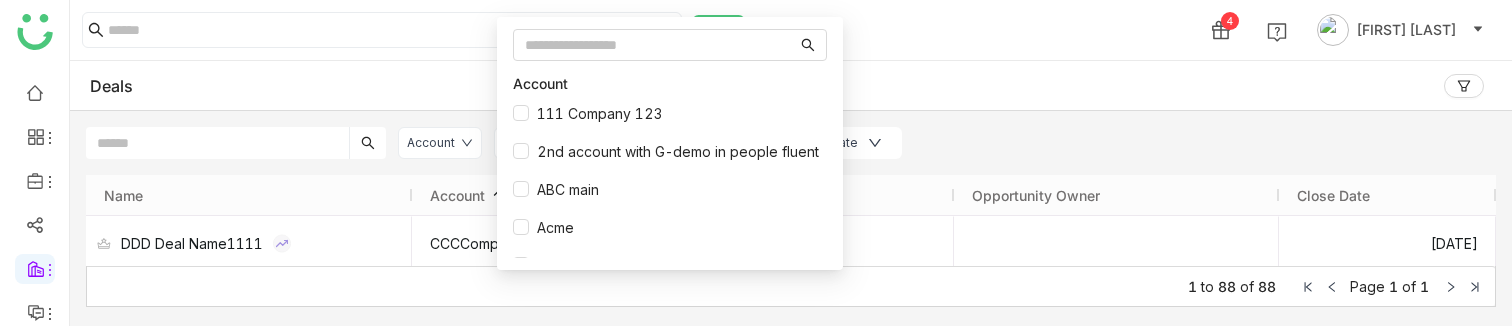 click on "1 to 88 of 88 Page 1 of 1" 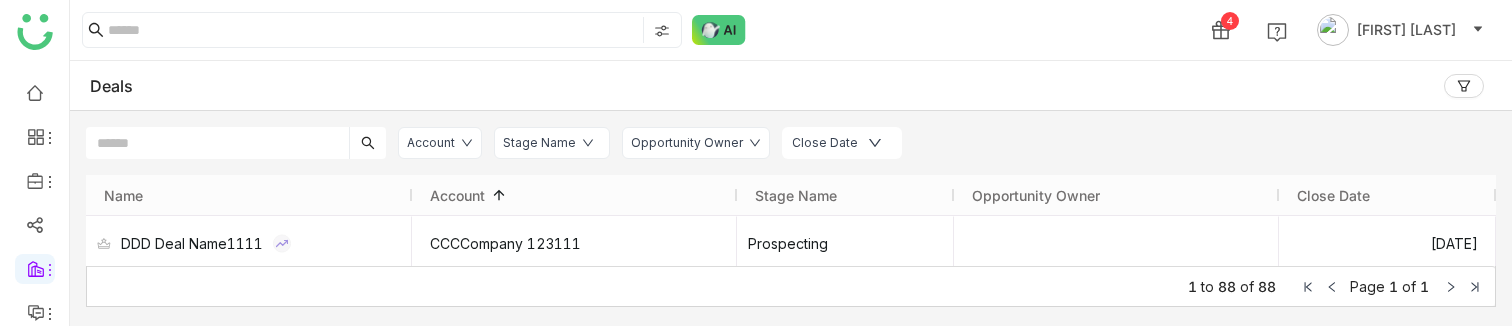 click on "Stage Name" 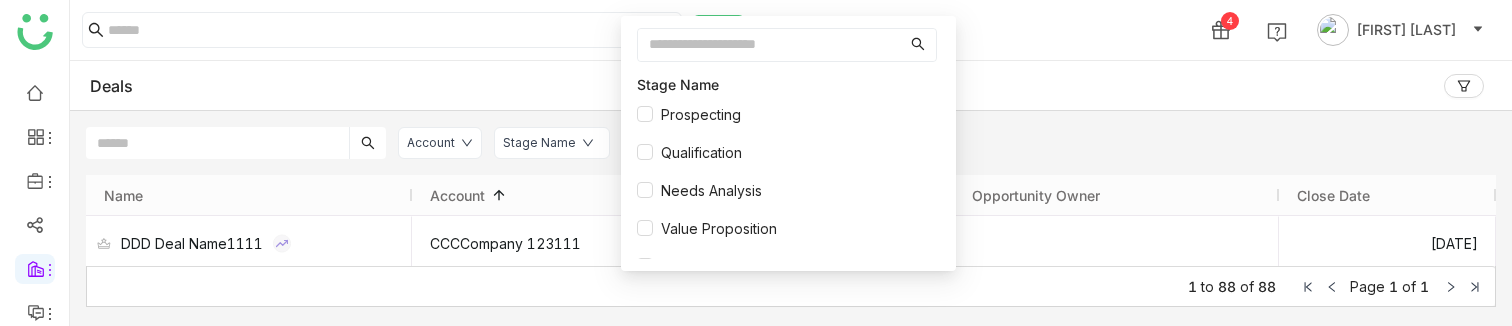 click at bounding box center (769, 45) 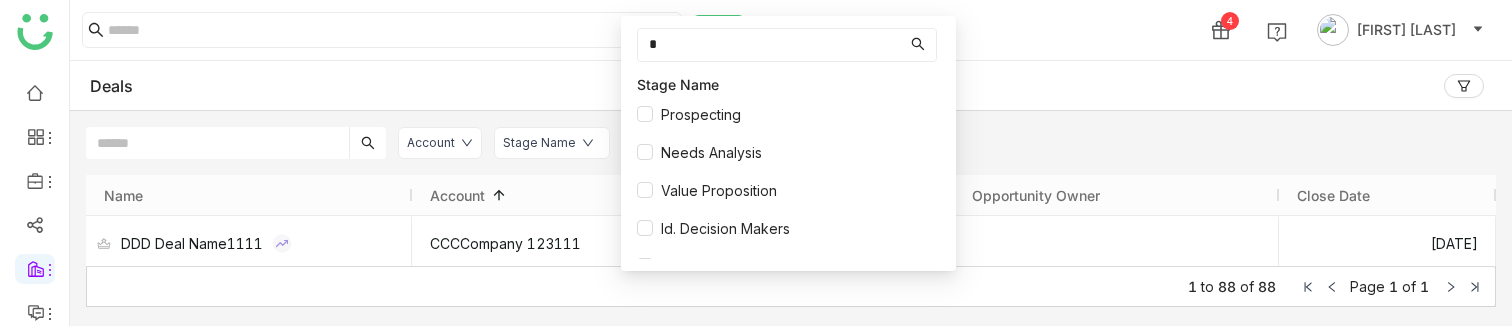 type on "*" 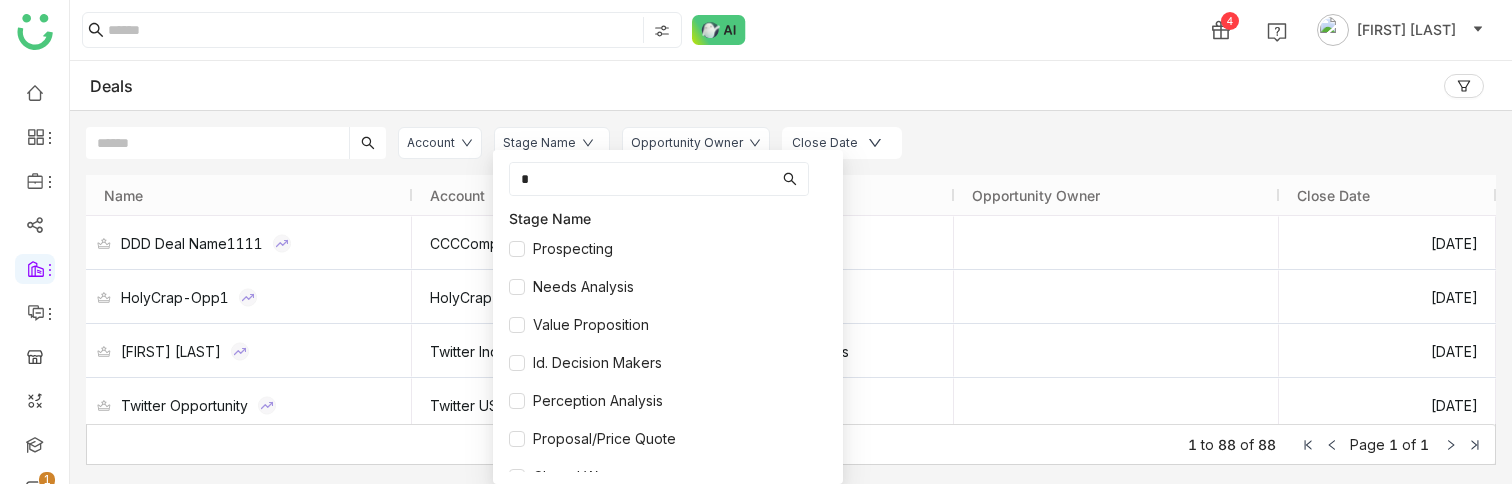 click on "Account Stage Name Opportunity Owner Close Date" 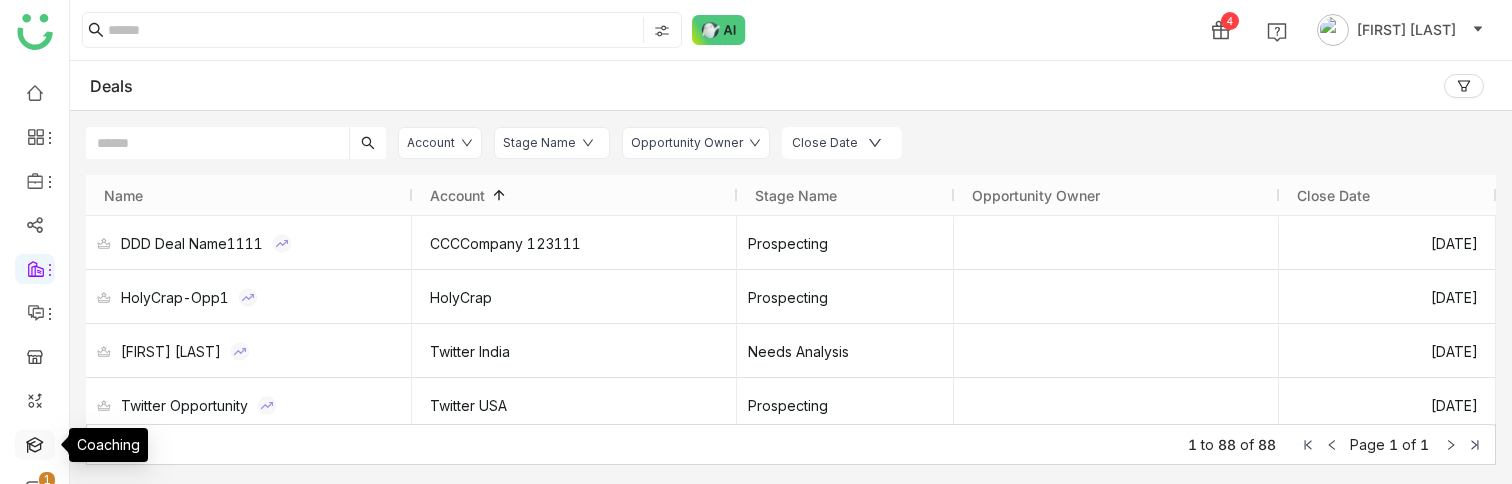 click at bounding box center (35, 443) 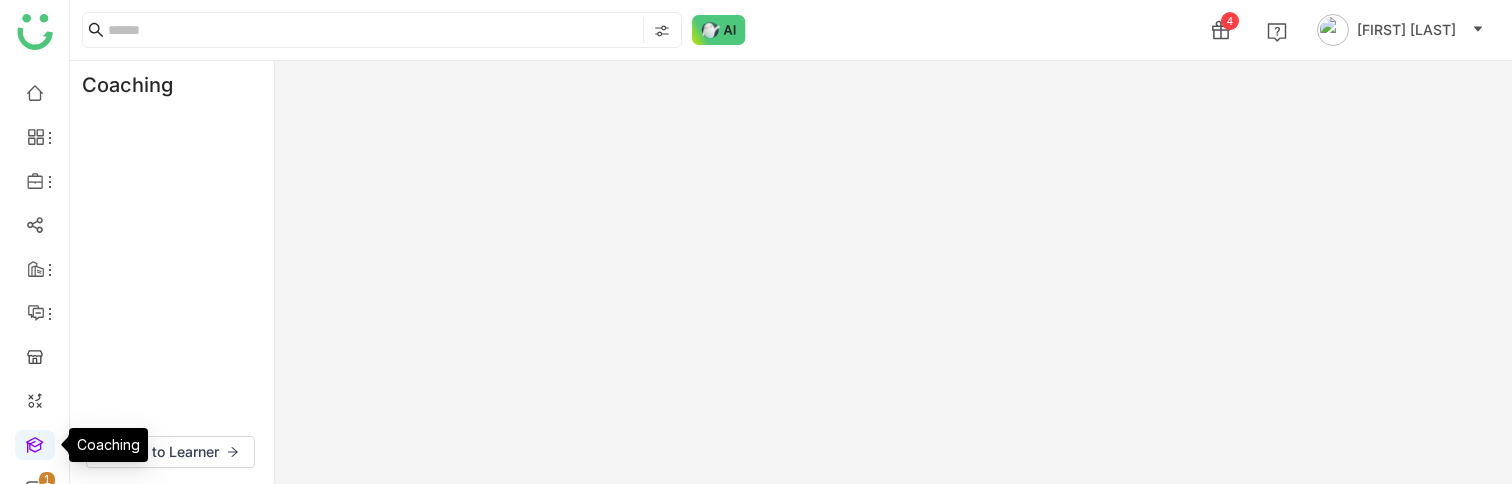 click at bounding box center (35, 443) 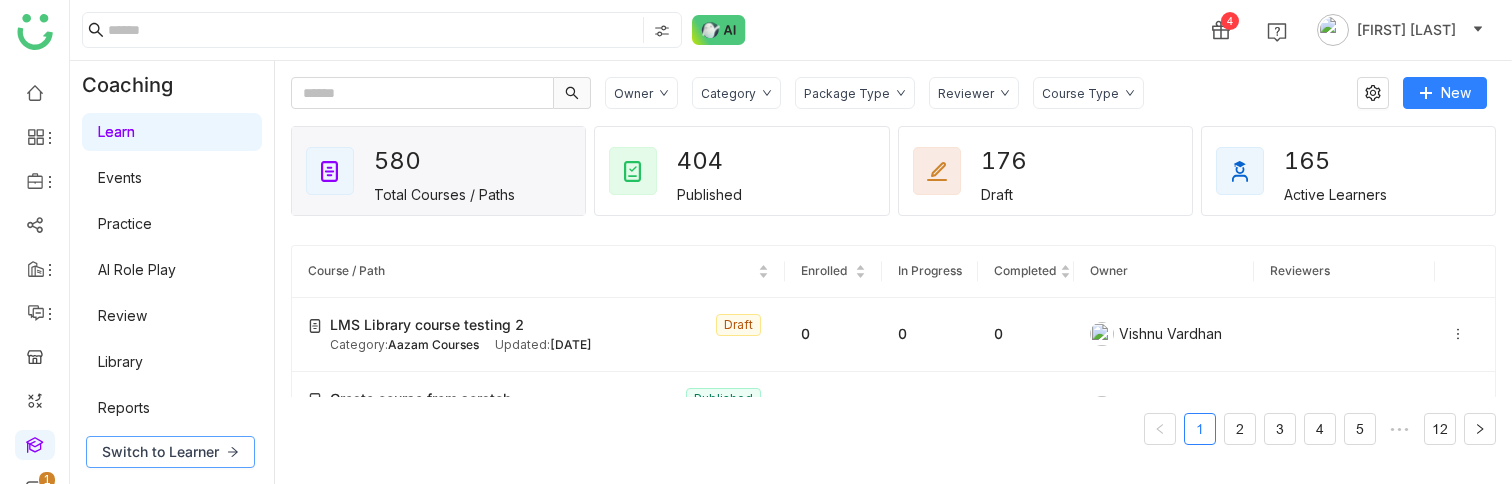 click on "Switch to Learner" 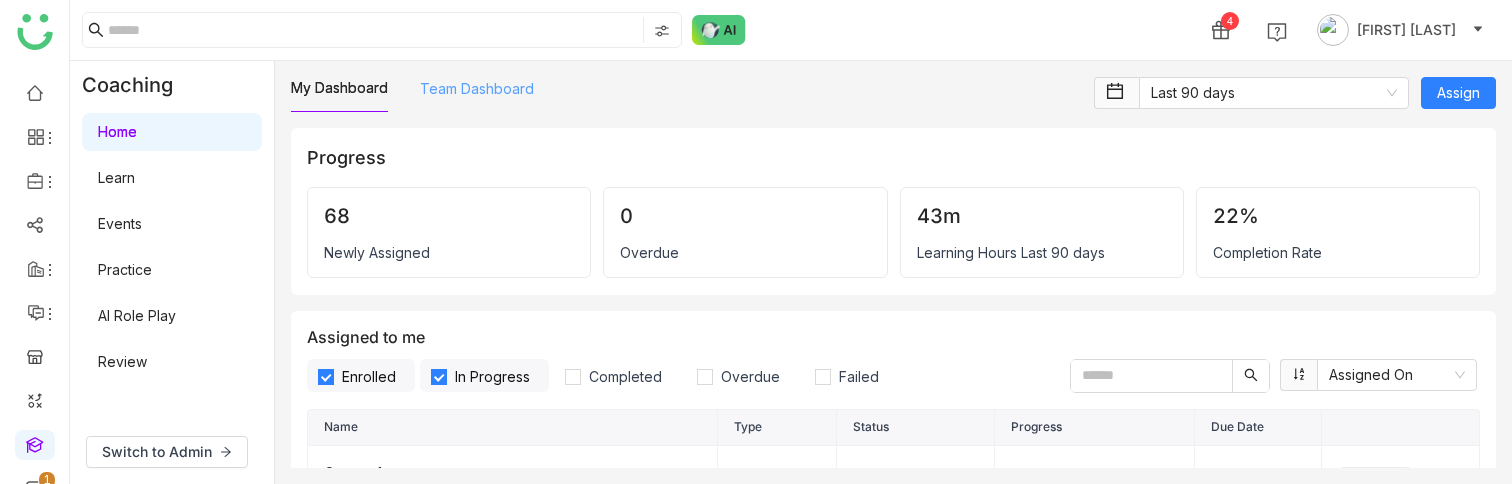 click on "Team Dashboard" at bounding box center (477, 88) 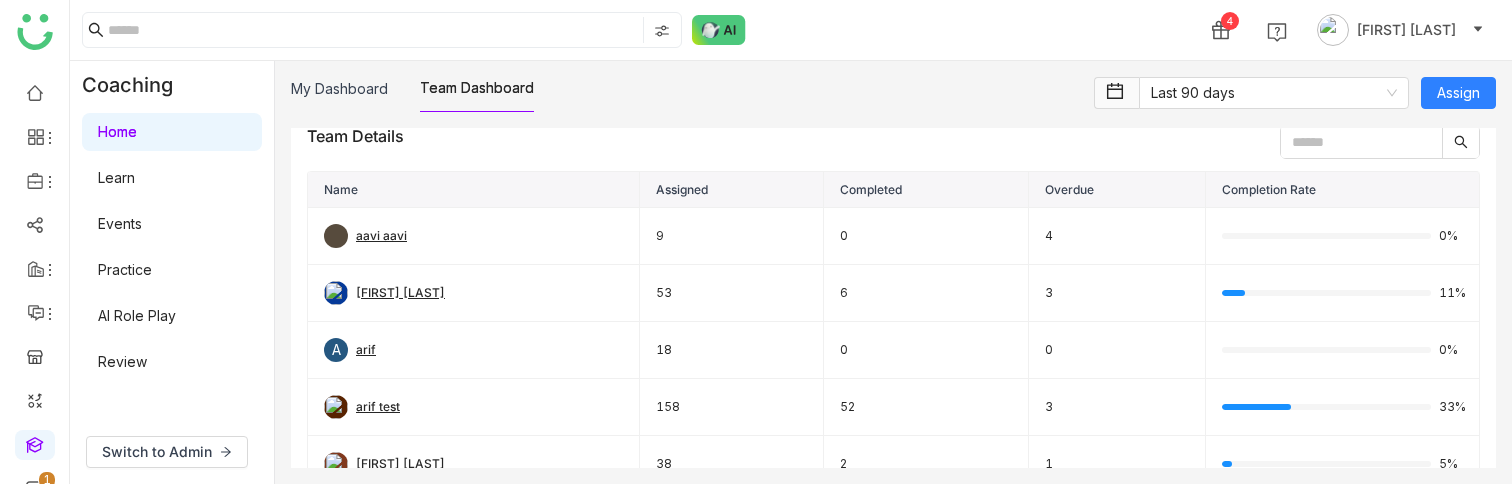 scroll, scrollTop: 194, scrollLeft: 0, axis: vertical 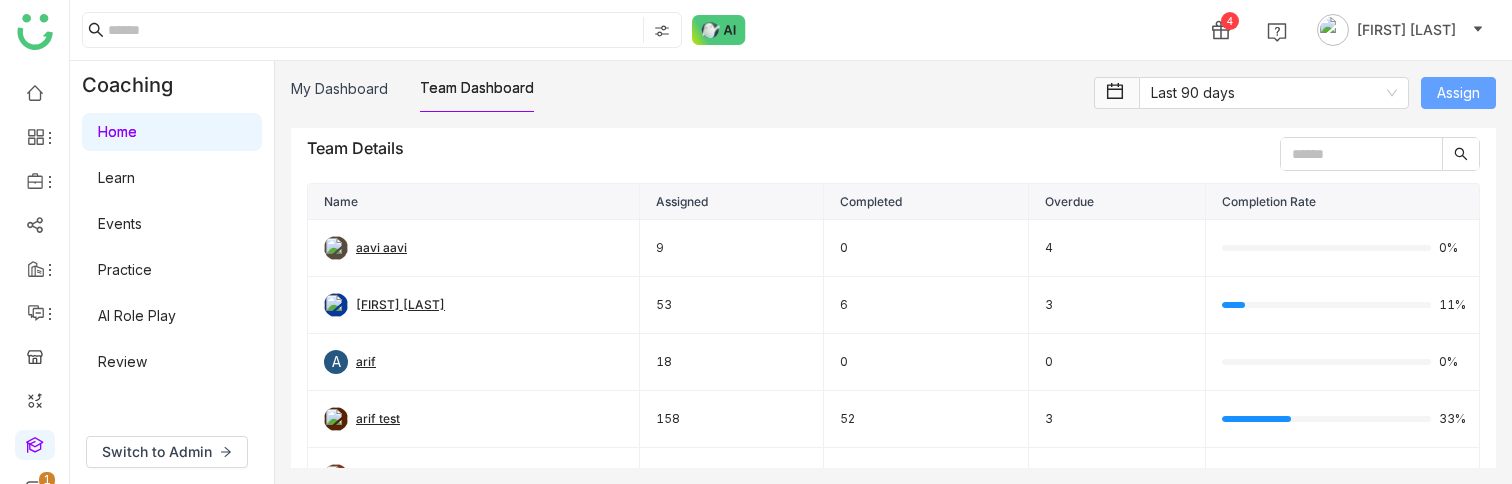 click on "Assign" 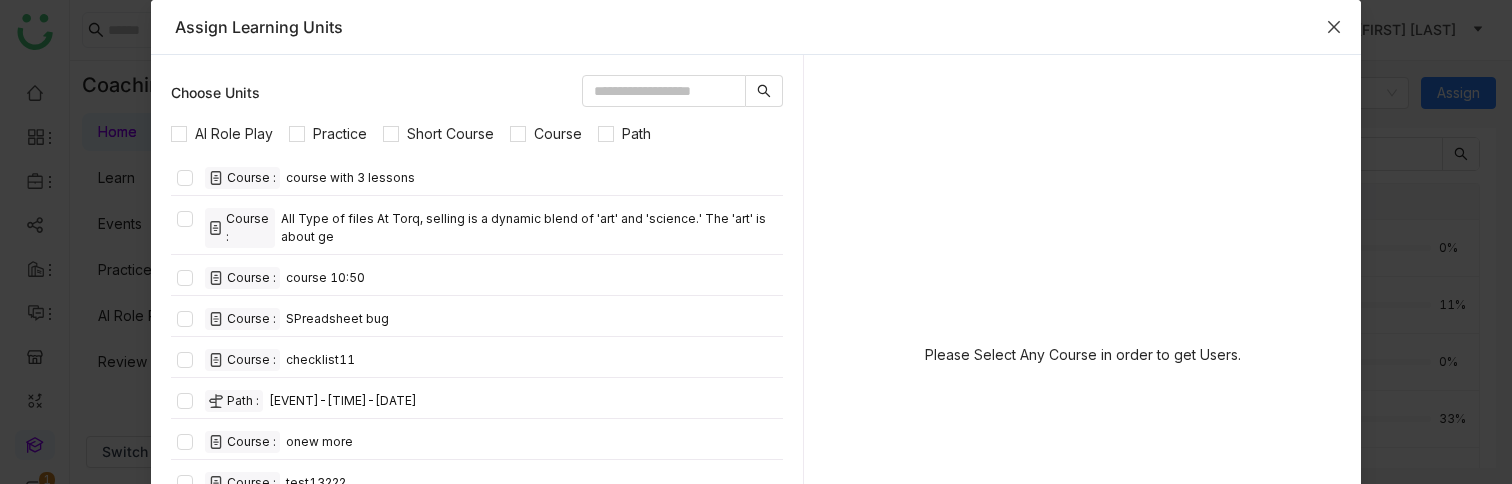 click at bounding box center [1334, 27] 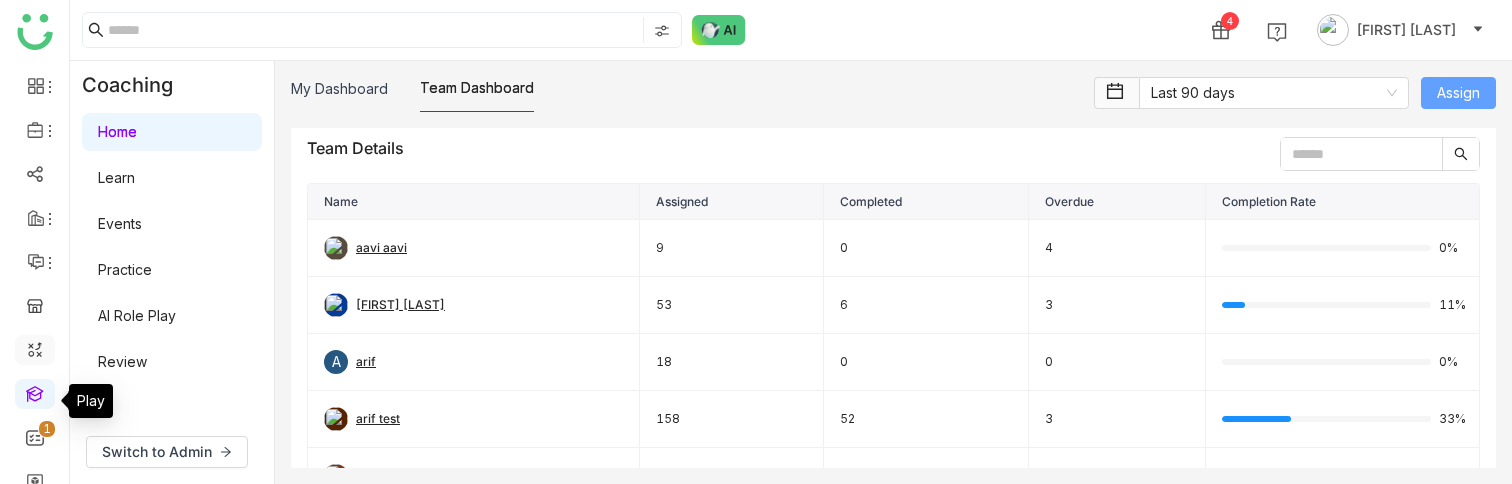 scroll, scrollTop: 210, scrollLeft: 0, axis: vertical 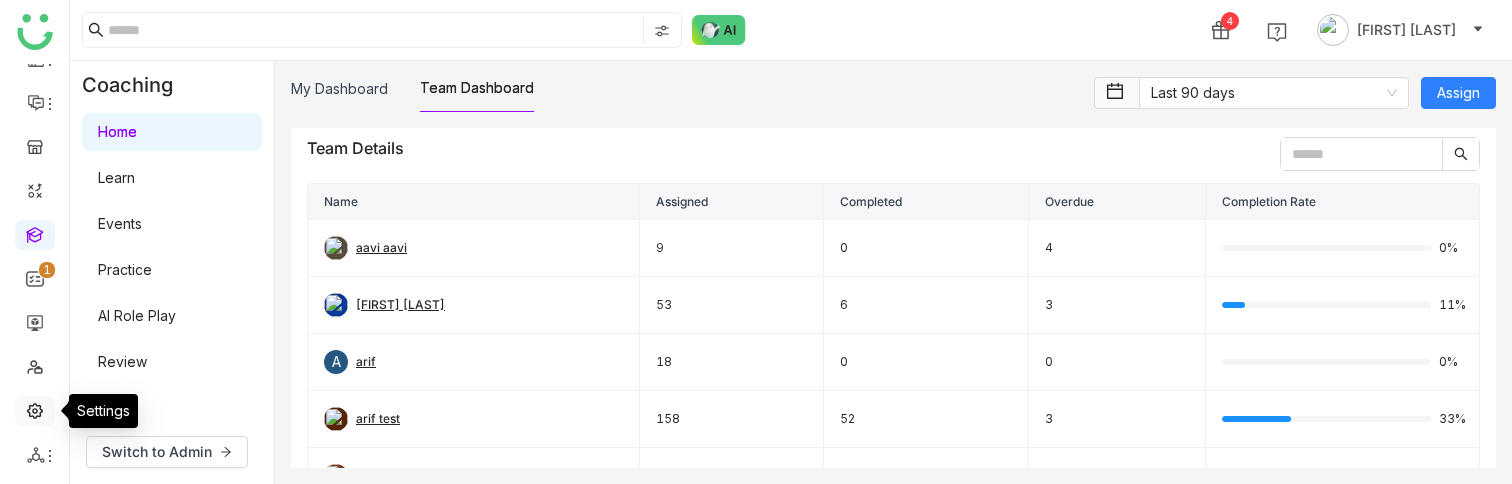 click at bounding box center (35, 409) 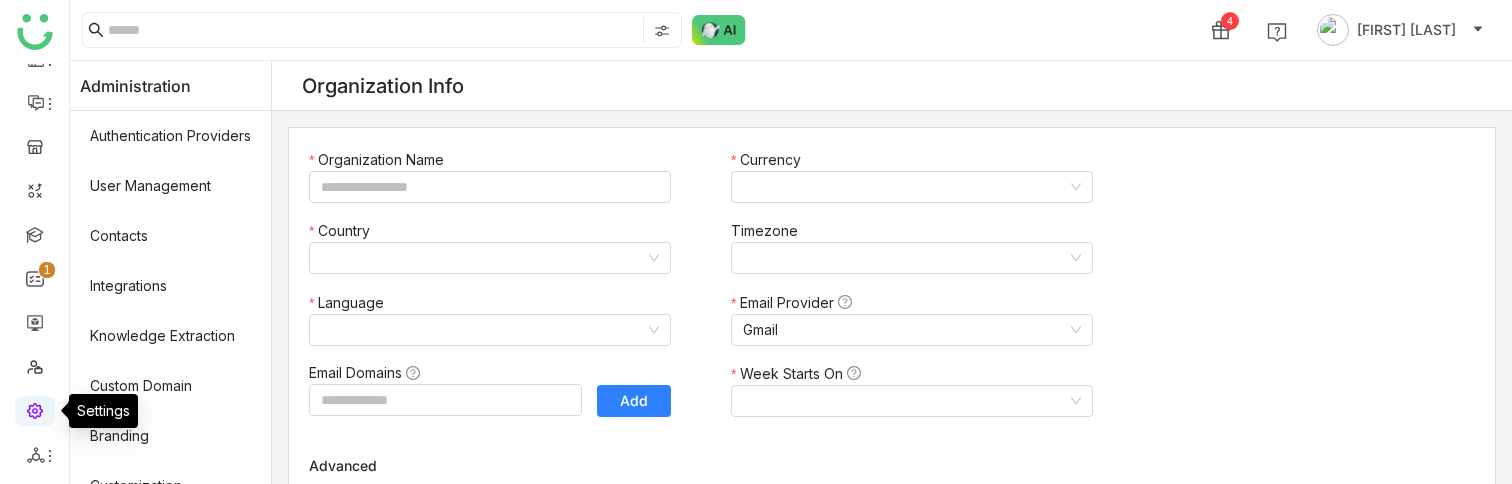 type on "*******" 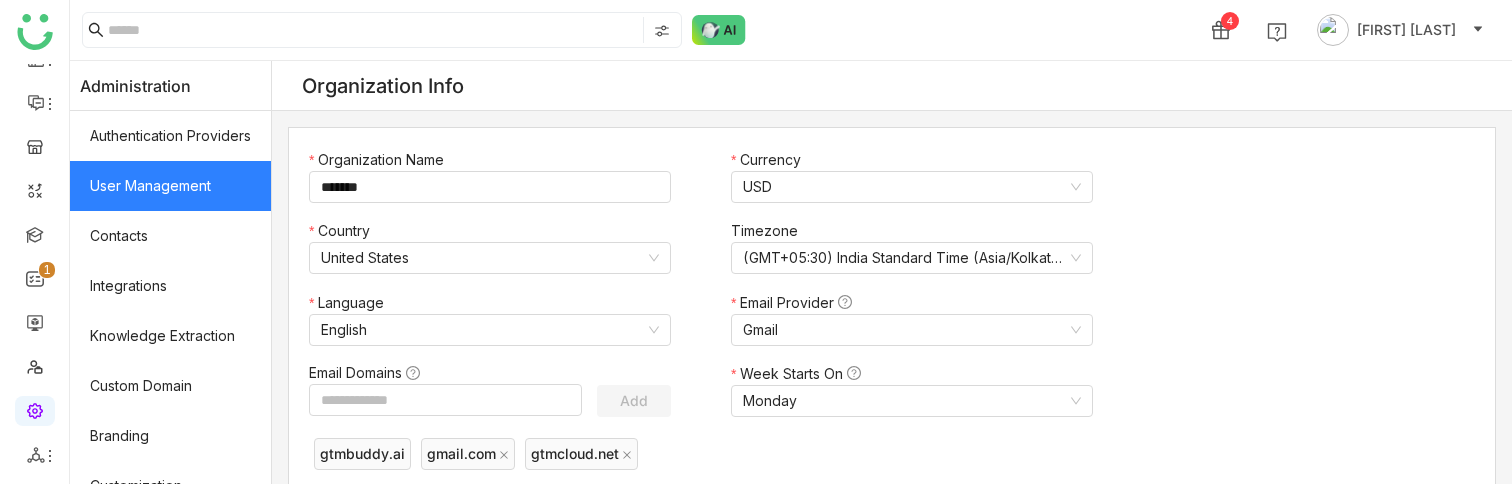 click on "User Management" 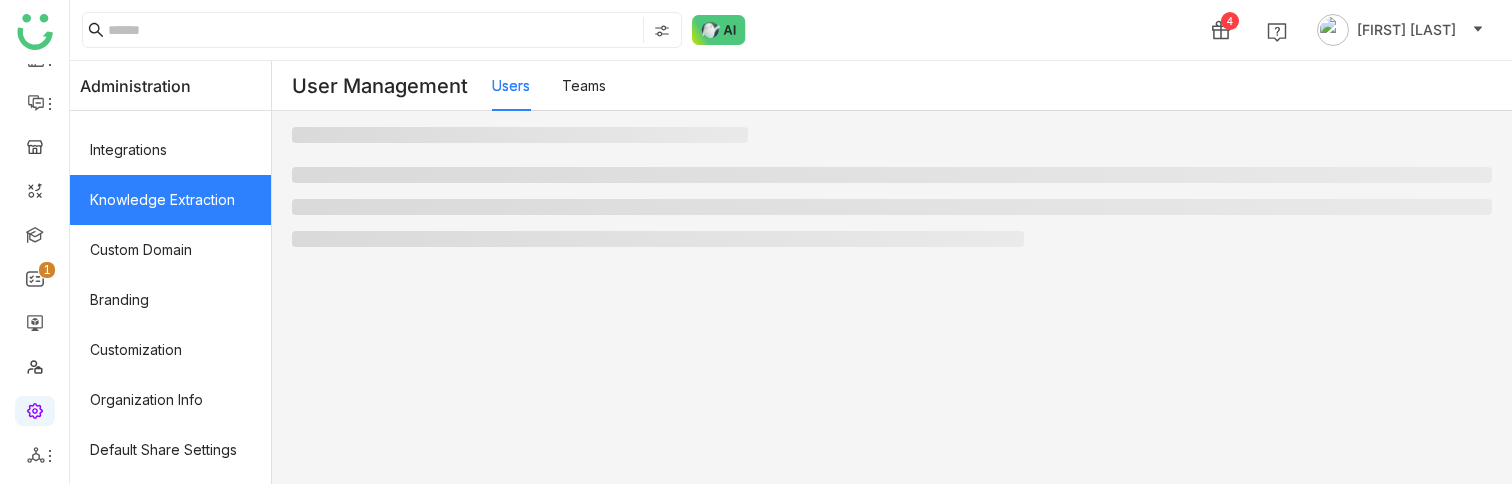 scroll, scrollTop: 14, scrollLeft: 0, axis: vertical 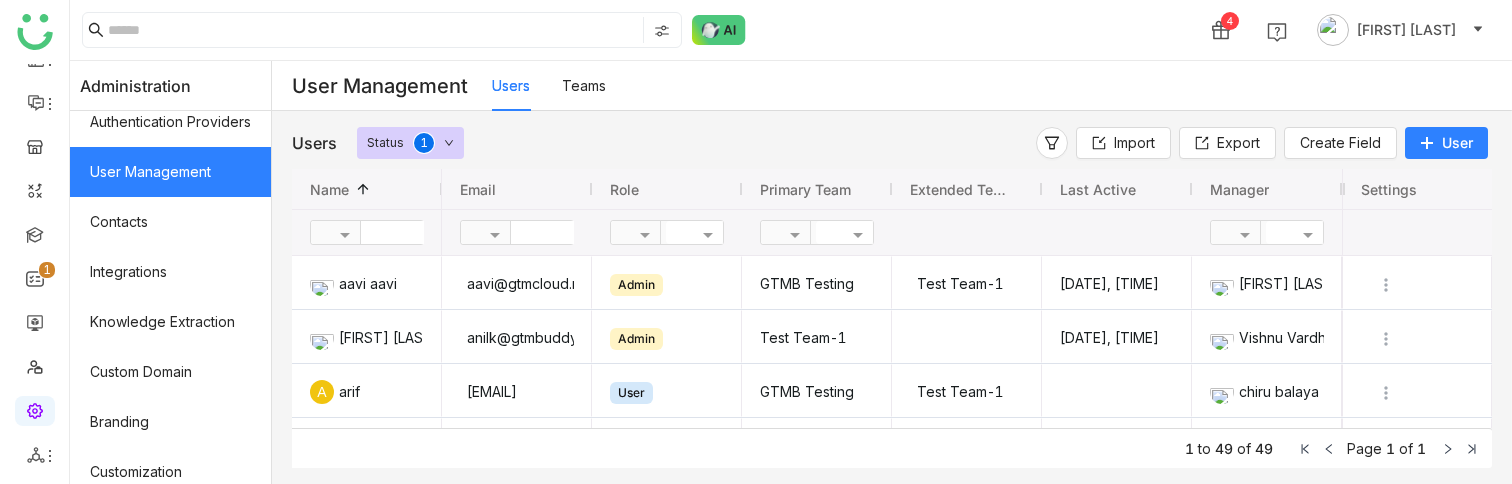 click on "Teams" at bounding box center [584, 85] 